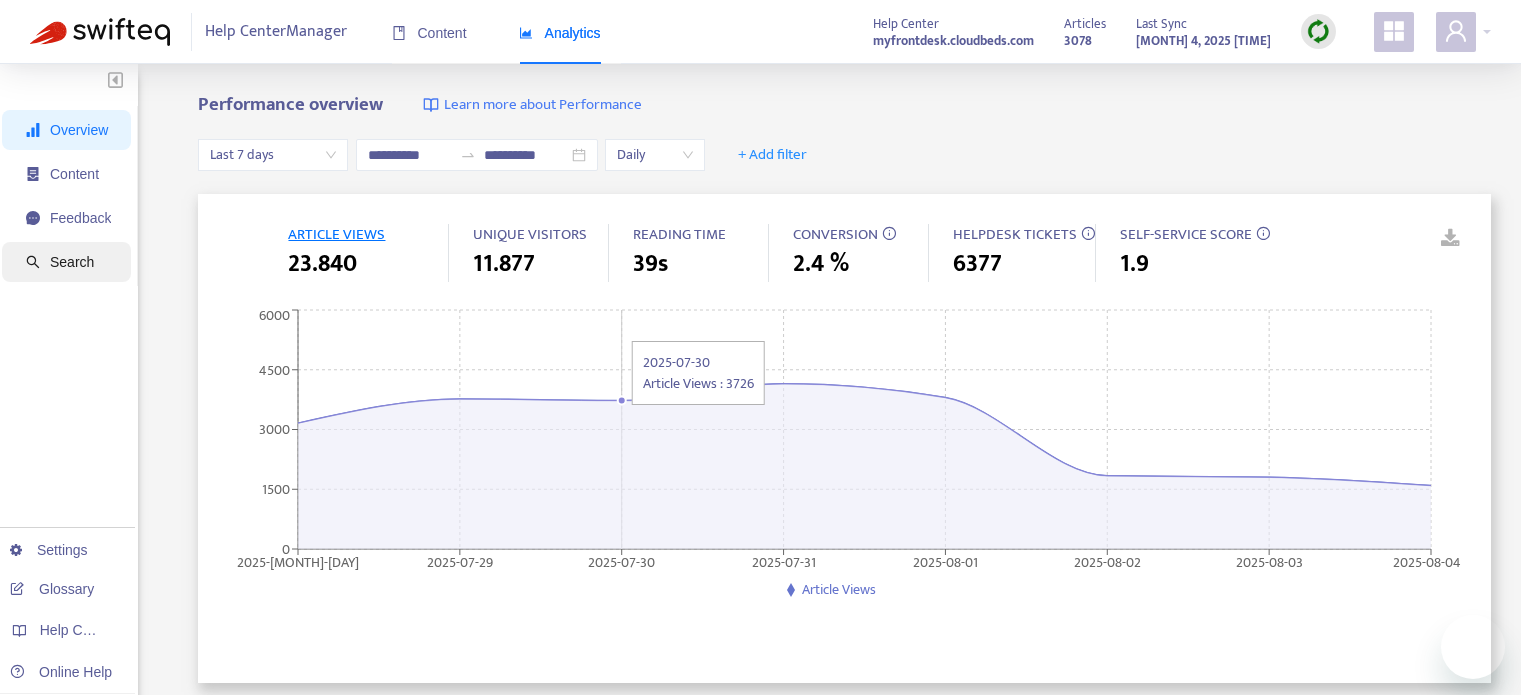 scroll, scrollTop: 0, scrollLeft: 0, axis: both 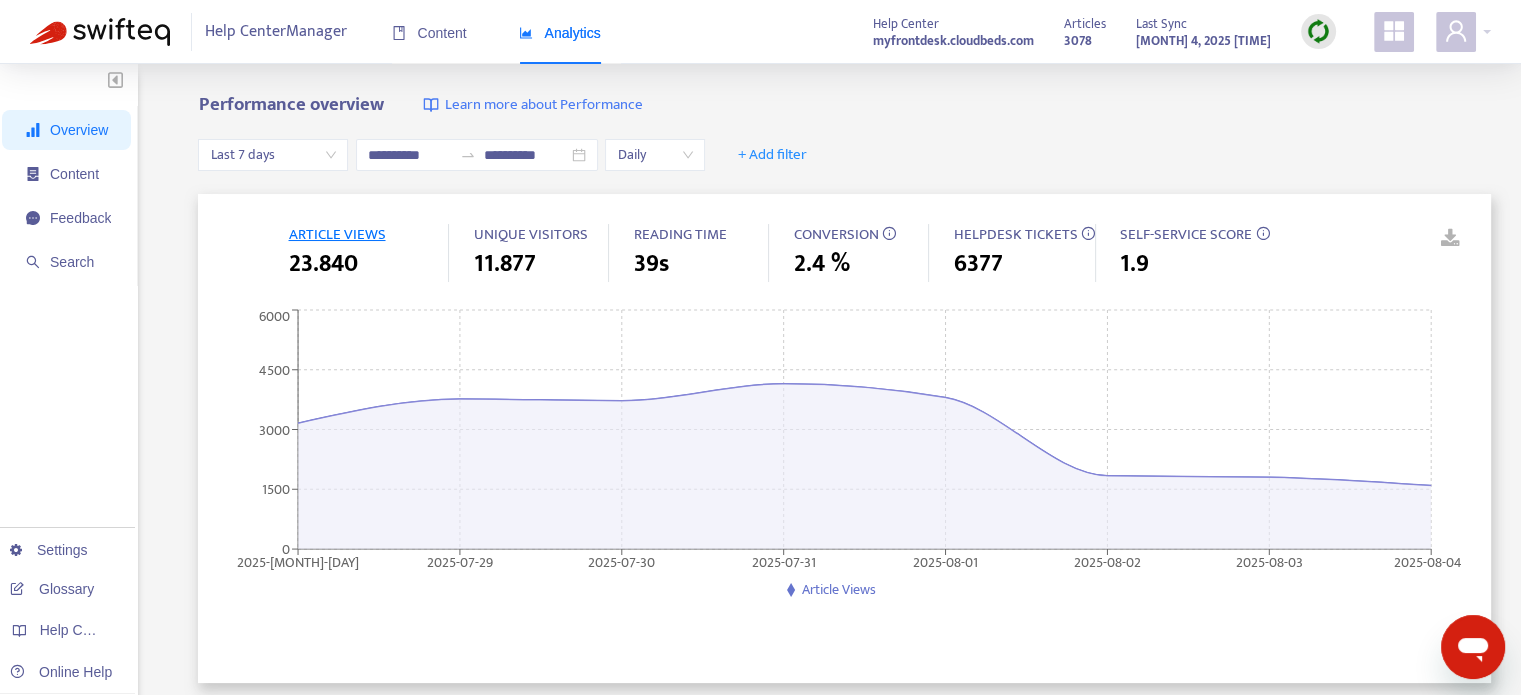 click on "Last 7 days" at bounding box center [273, 155] 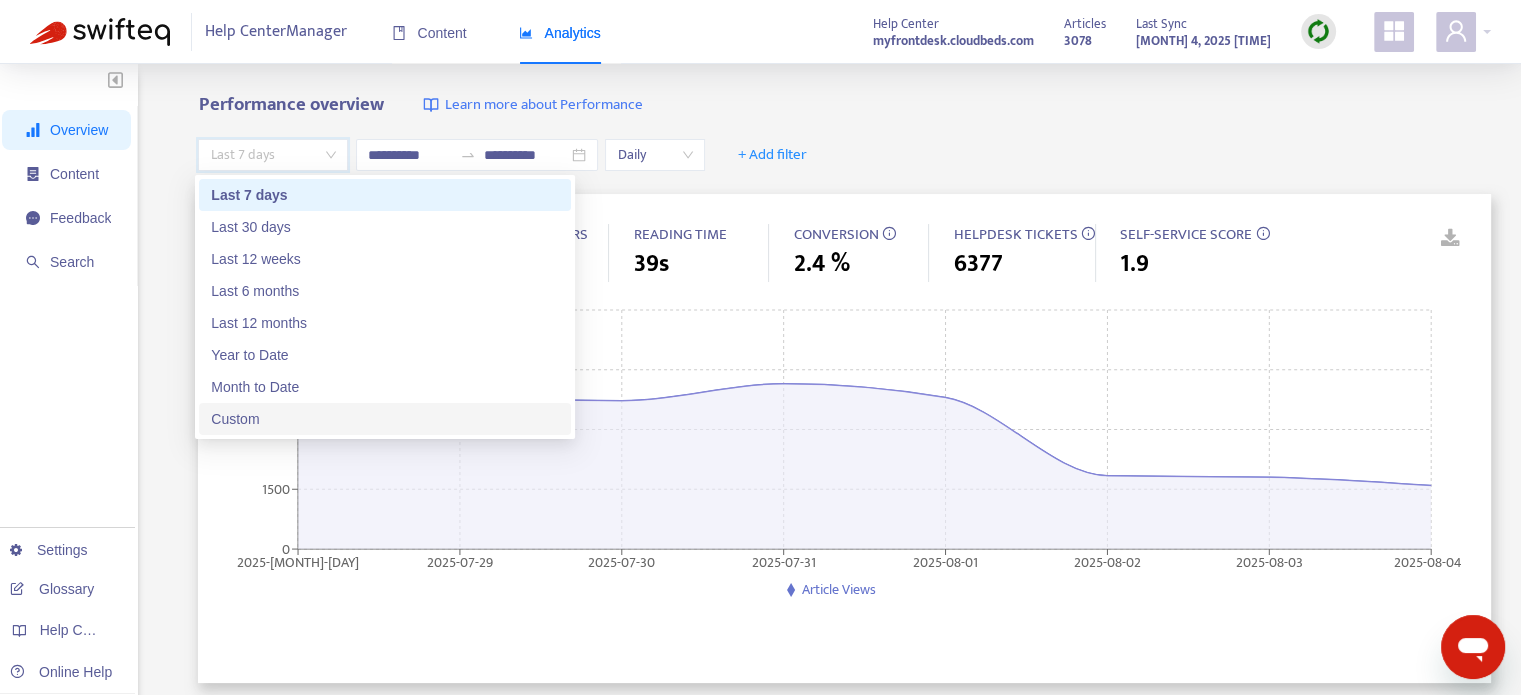 click on "Custom" at bounding box center [385, 419] 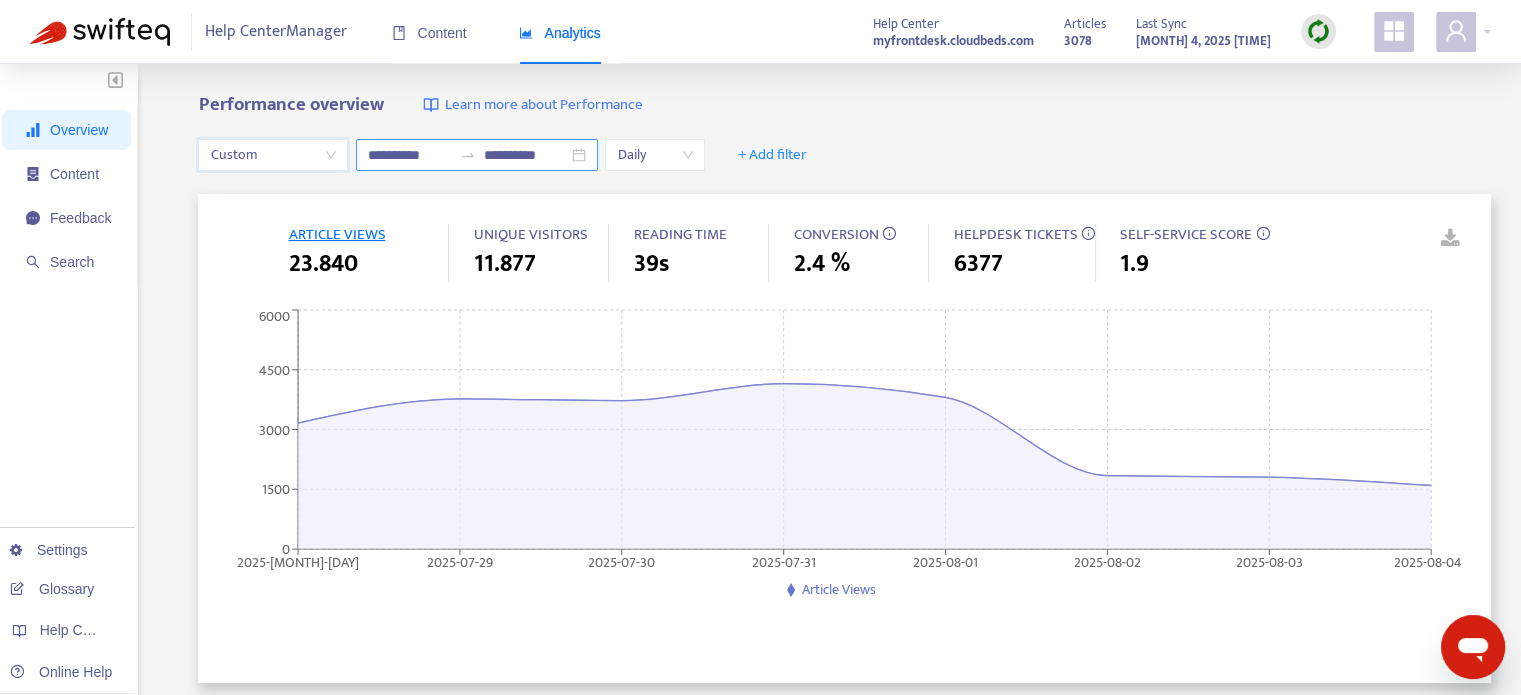 click on "**********" at bounding box center [410, 155] 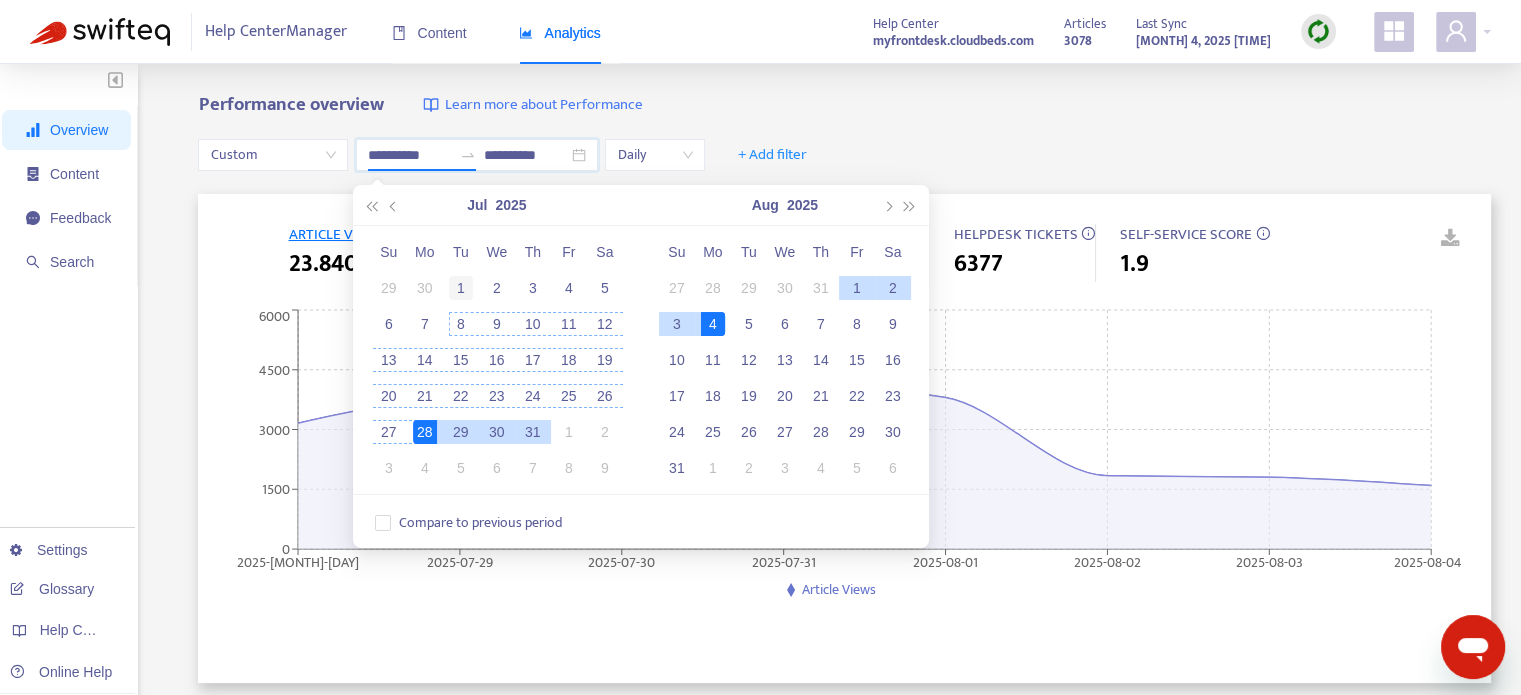 type on "**********" 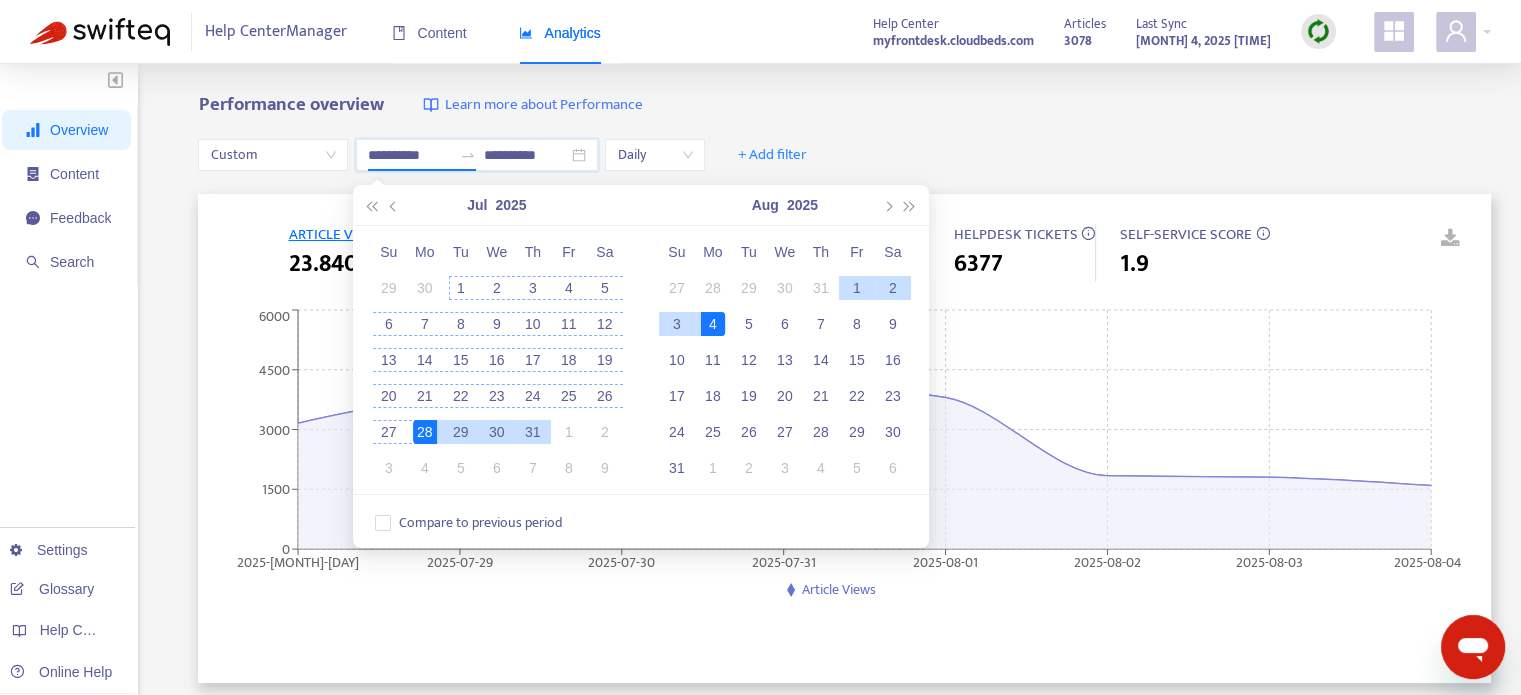 click on "1" at bounding box center [461, 288] 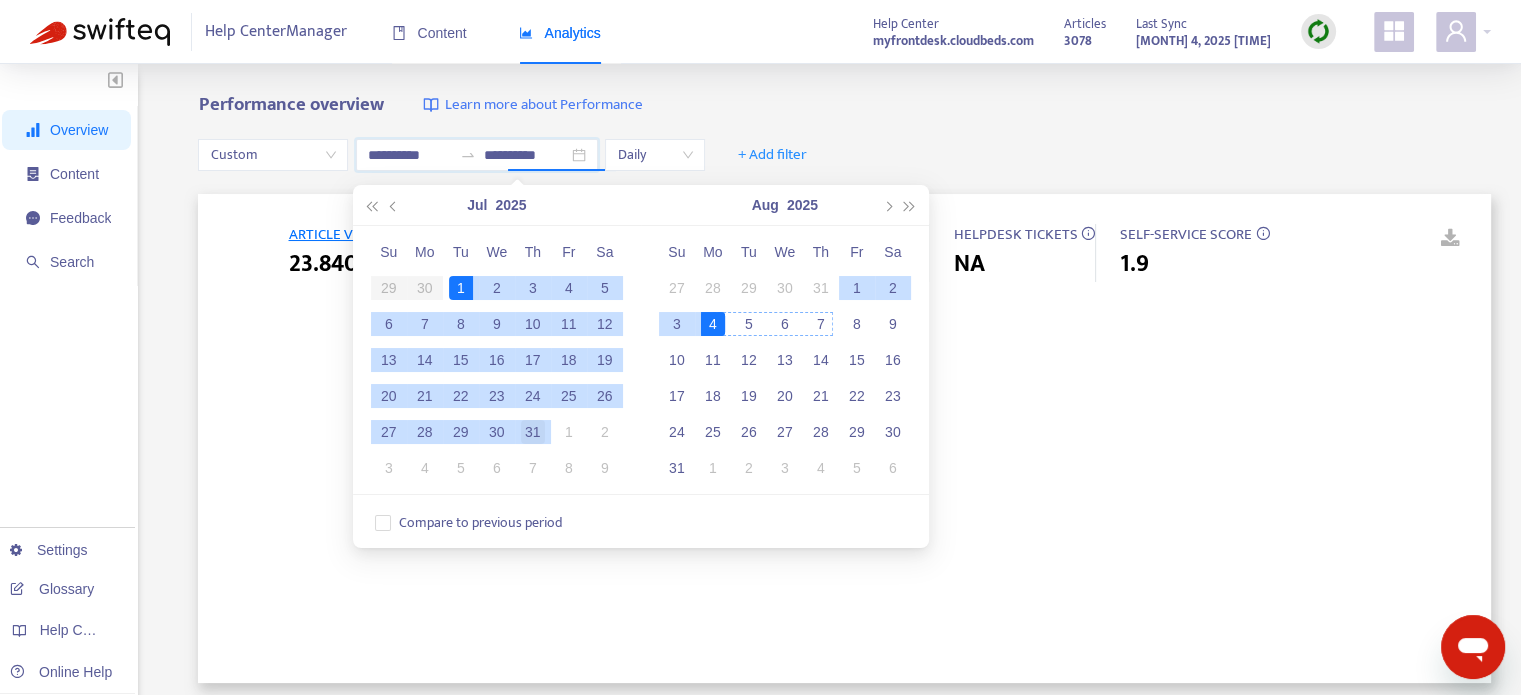 type on "**********" 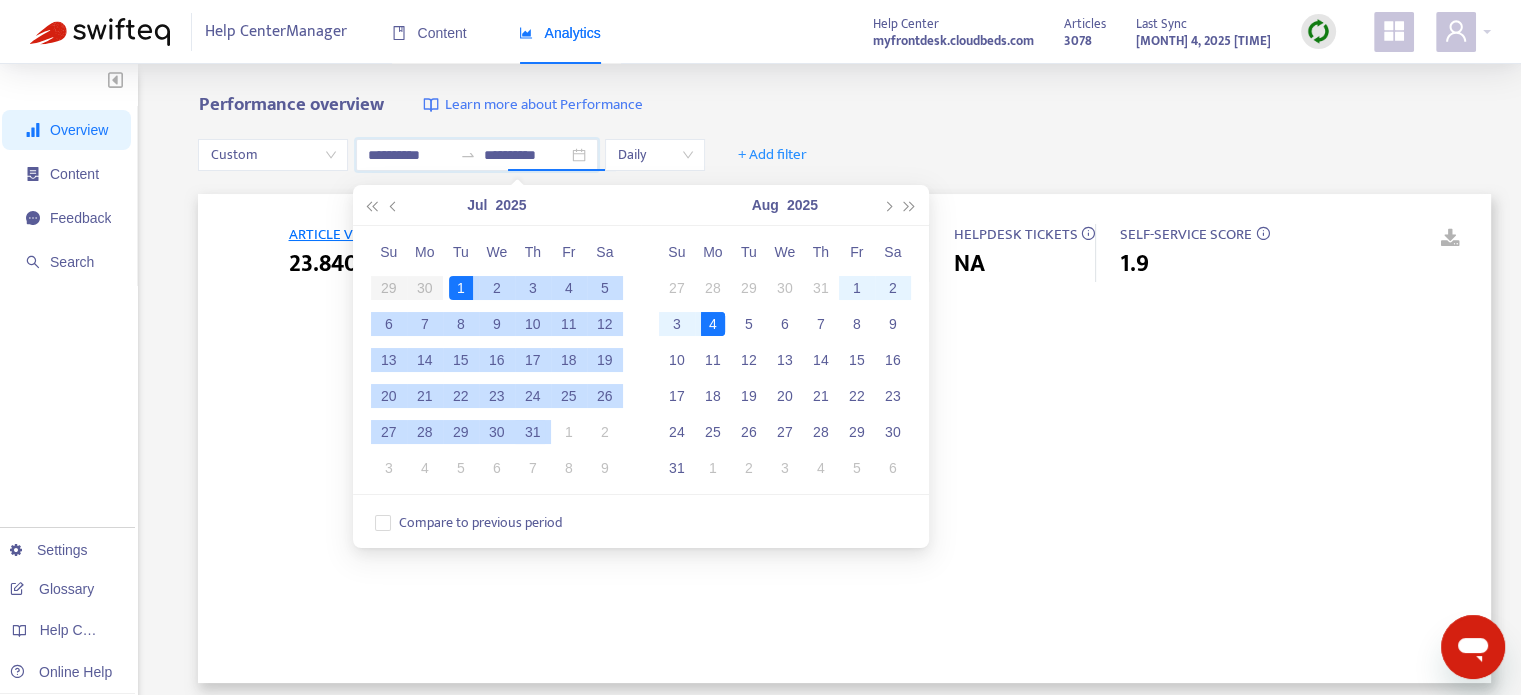 click on "31" at bounding box center [533, 432] 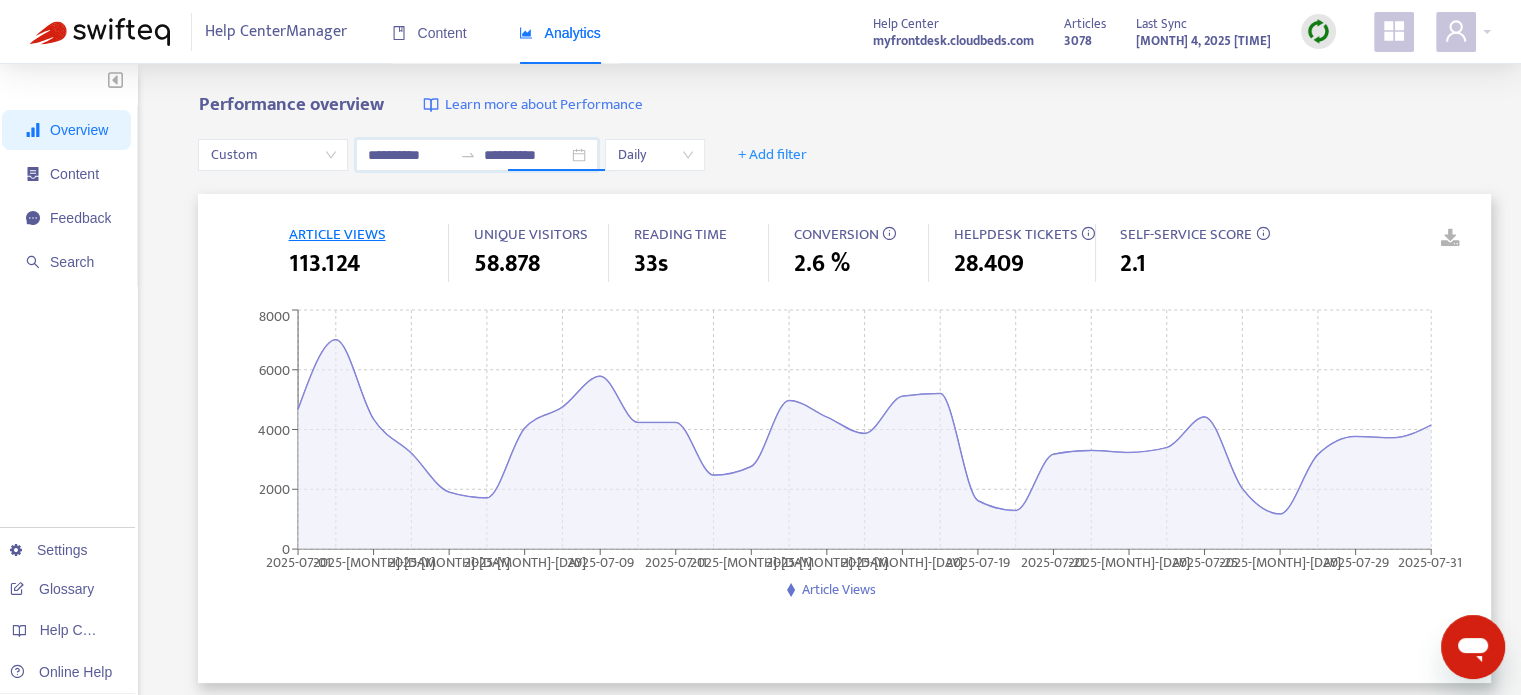 click on "CONVERSION" at bounding box center (835, 234) 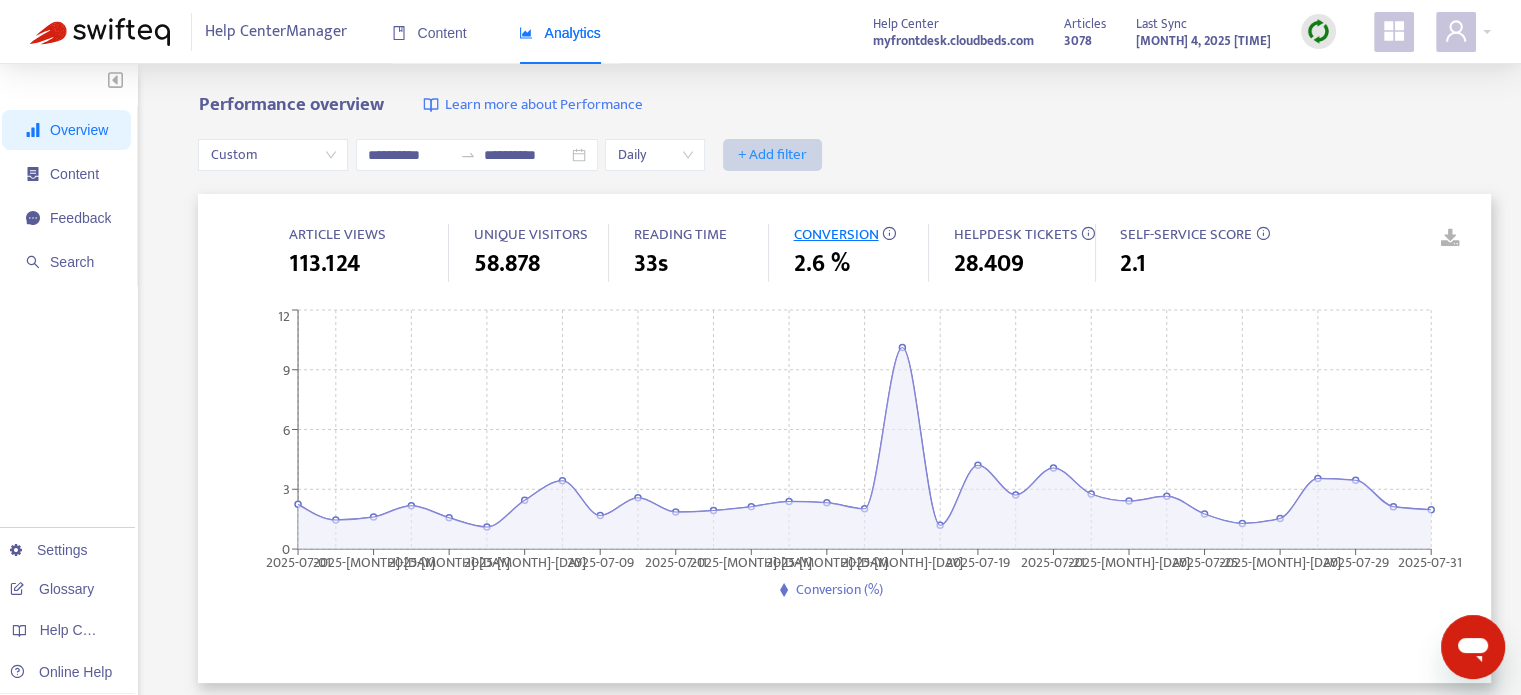 click on "+ Add filter" at bounding box center (772, 155) 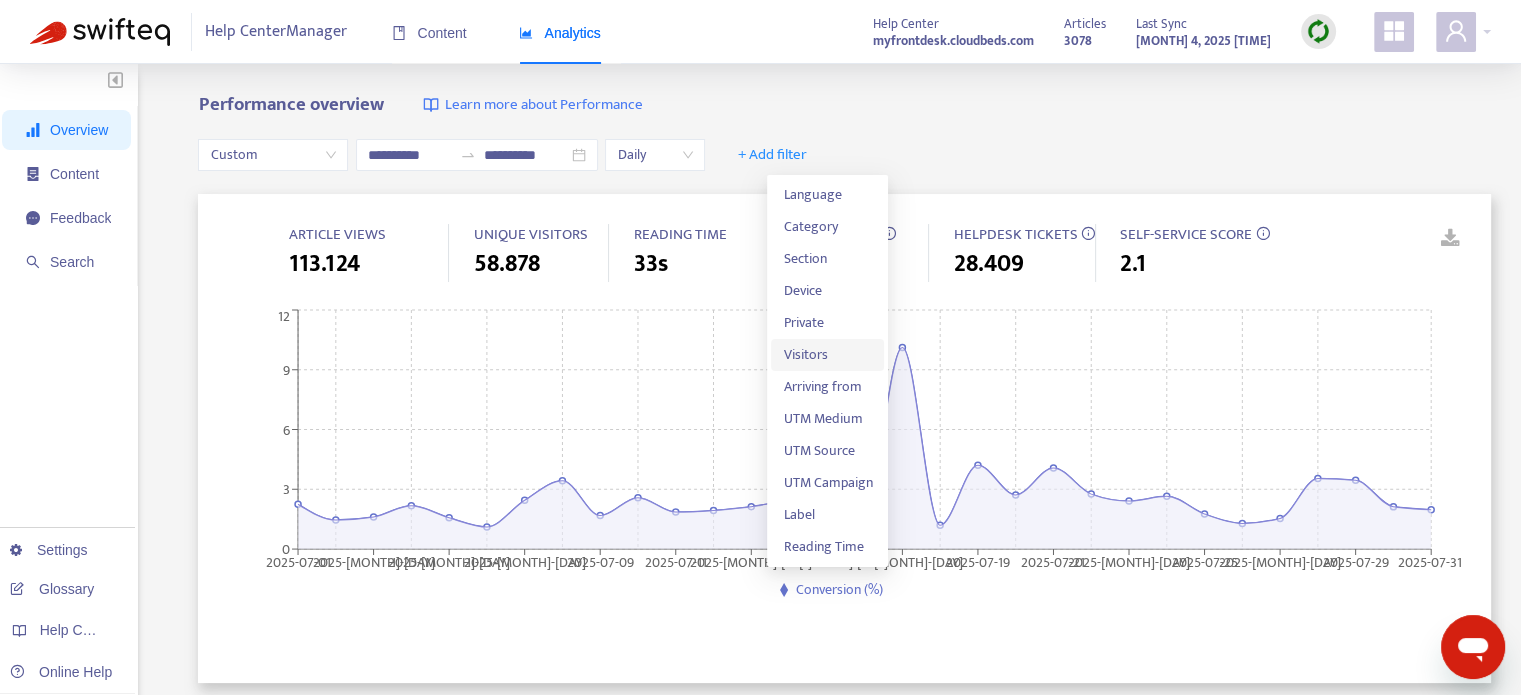 click on "Visitors" at bounding box center (827, 355) 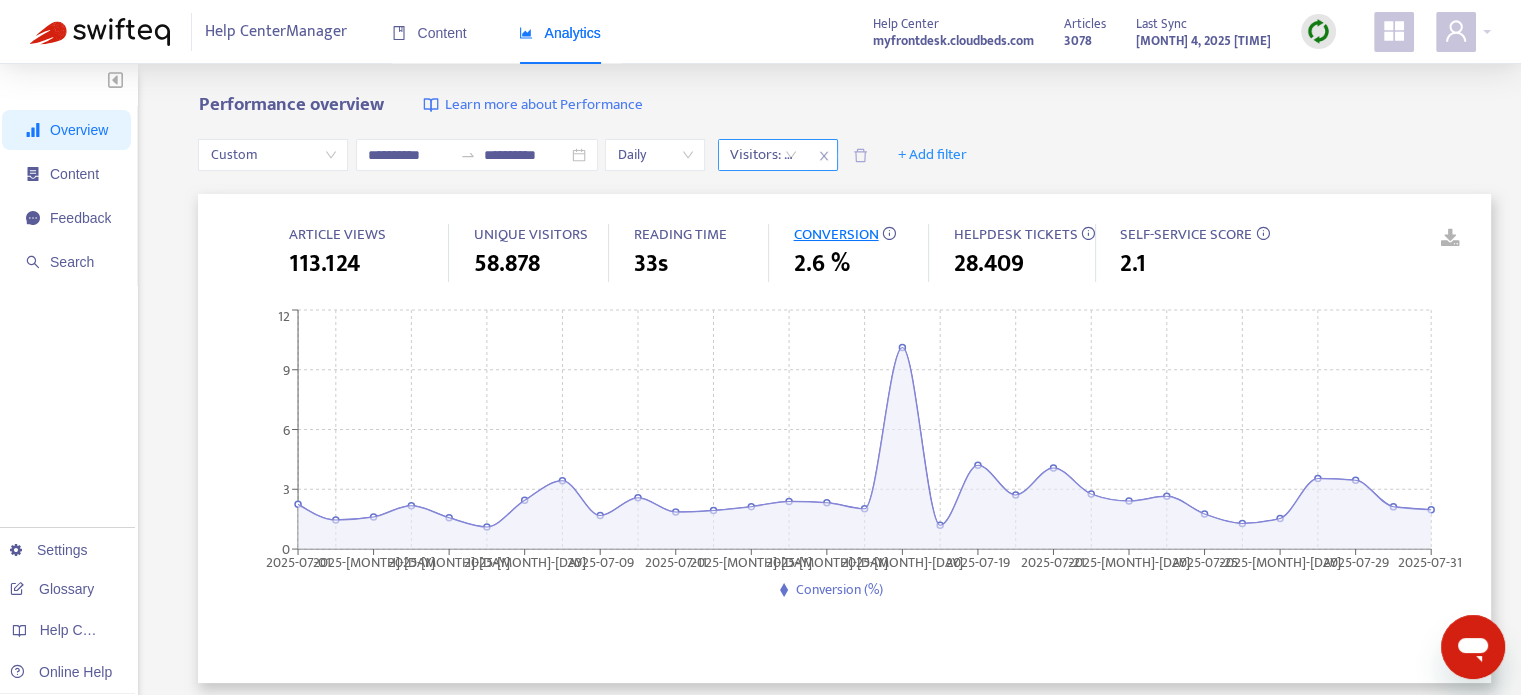 click on "Visitors: All" at bounding box center (763, 155) 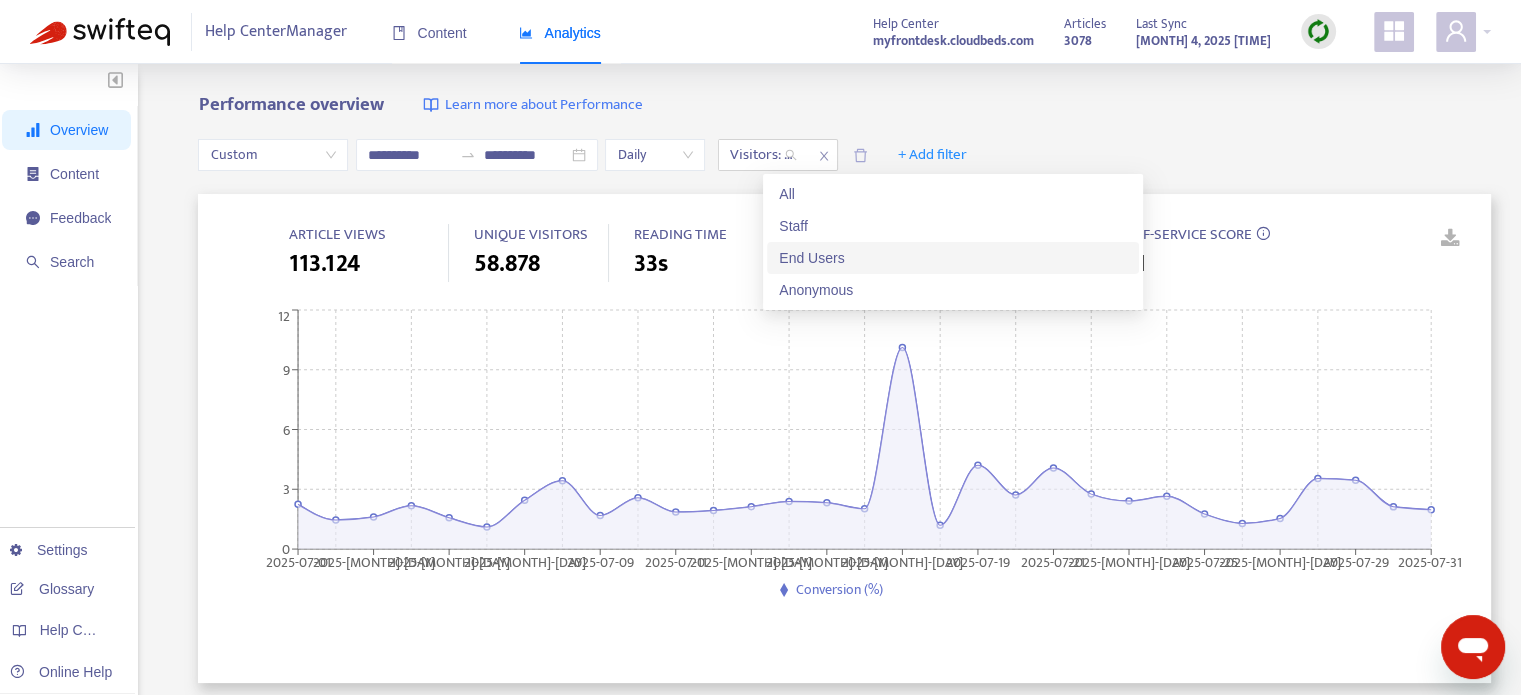 click on "End Users" at bounding box center [953, 258] 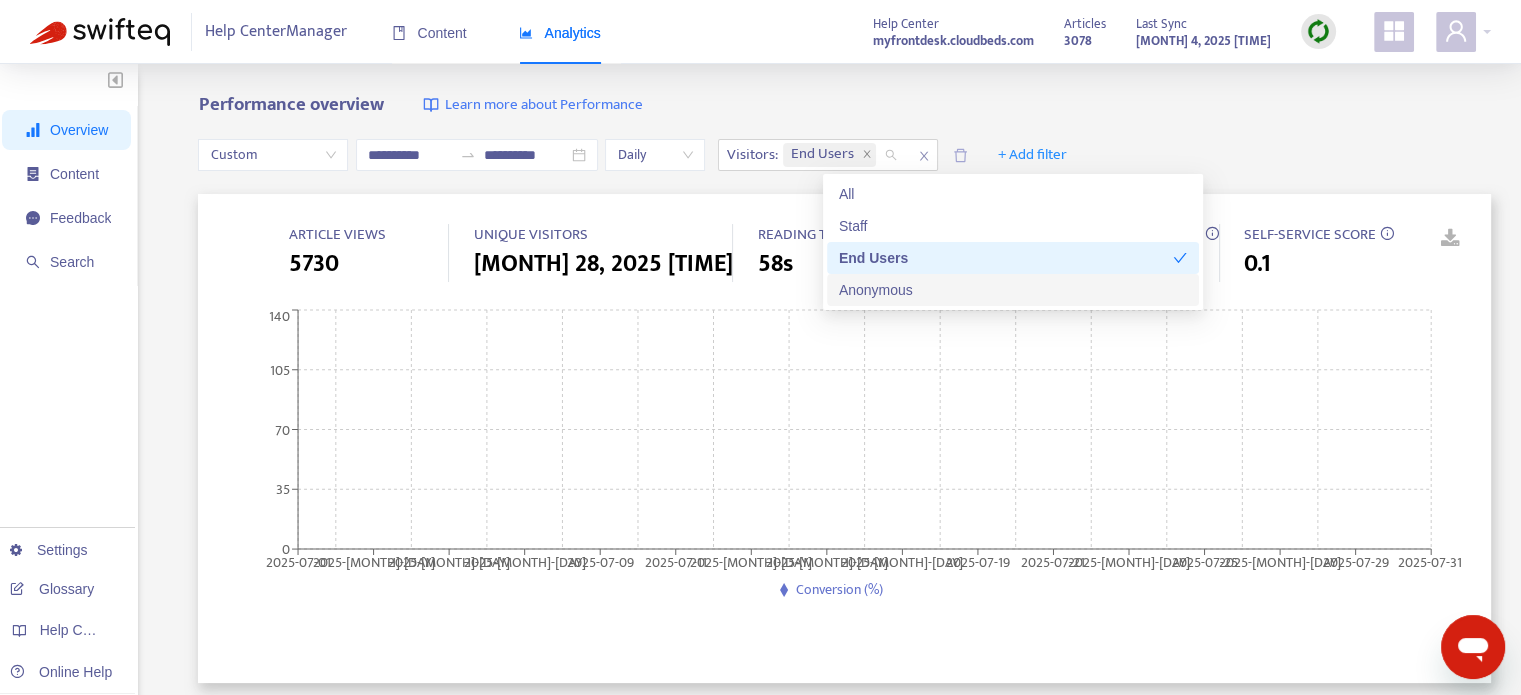 drag, startPoint x: 877, startPoint y: 287, endPoint x: 1006, endPoint y: 295, distance: 129.24782 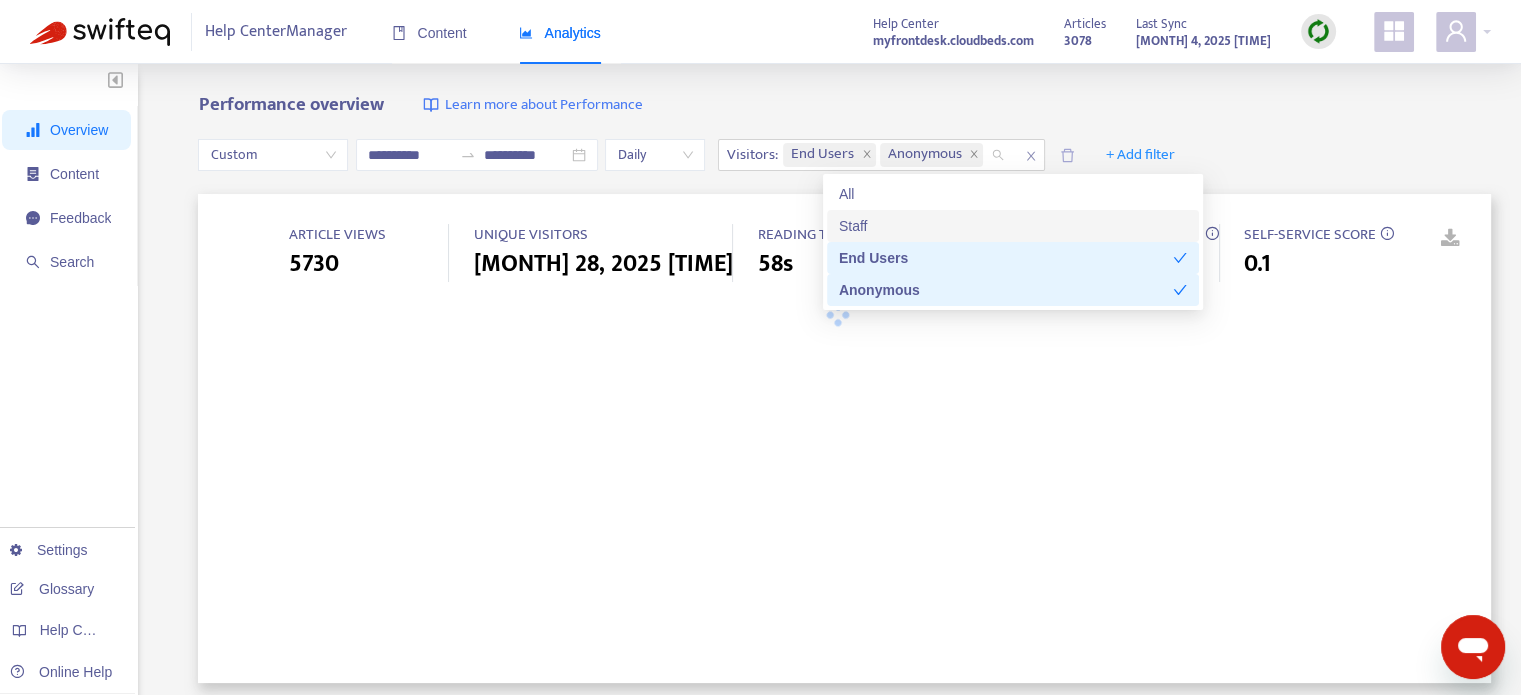click on "**********" at bounding box center (844, 155) 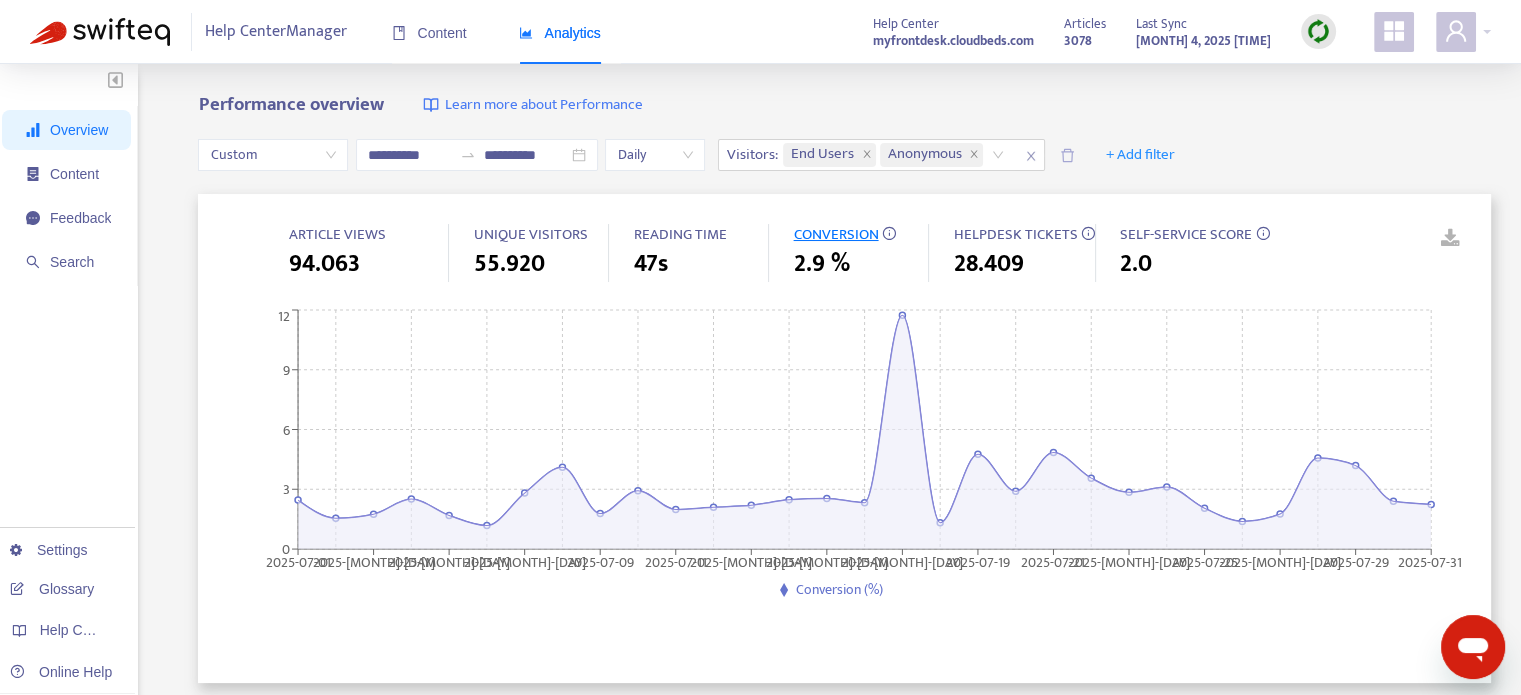 click on "Custom" at bounding box center [273, 155] 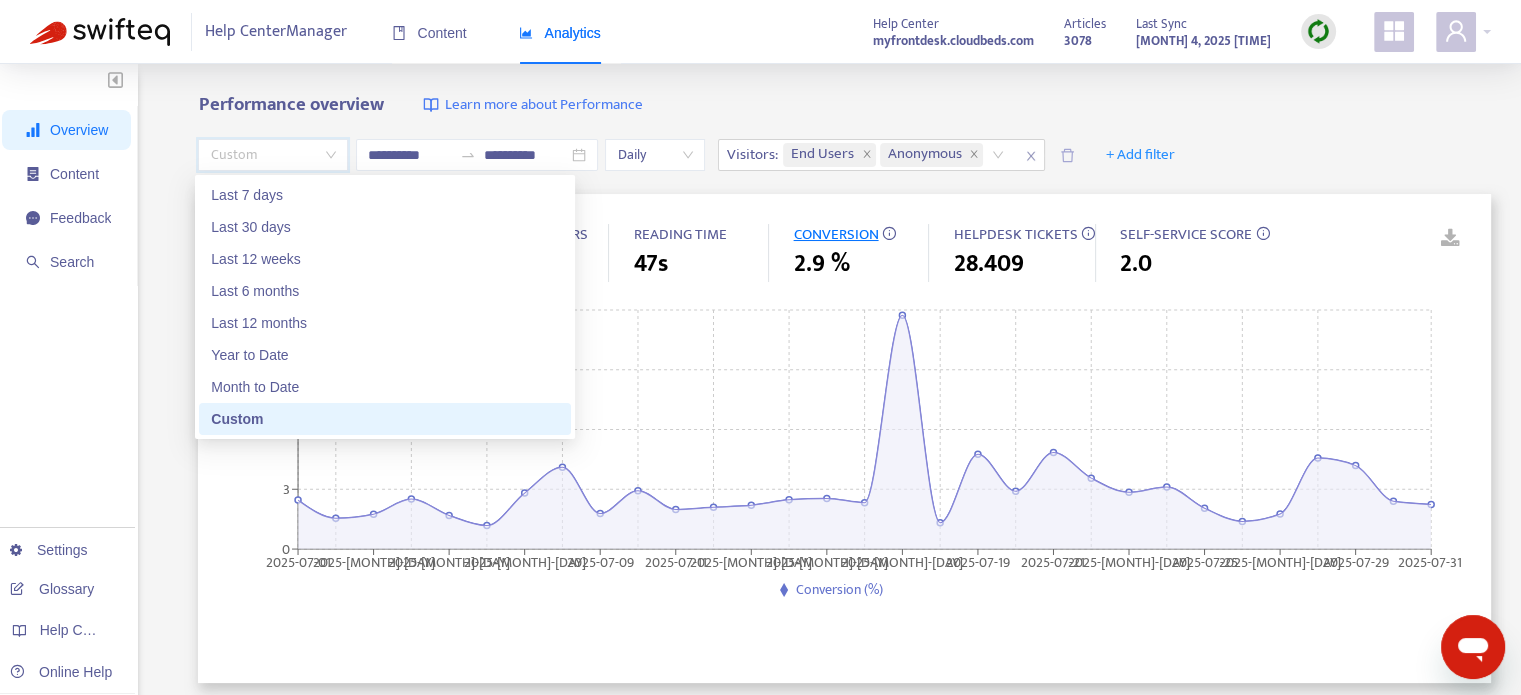 click on "Performance overview Learn more about Performance" at bounding box center (844, 105) 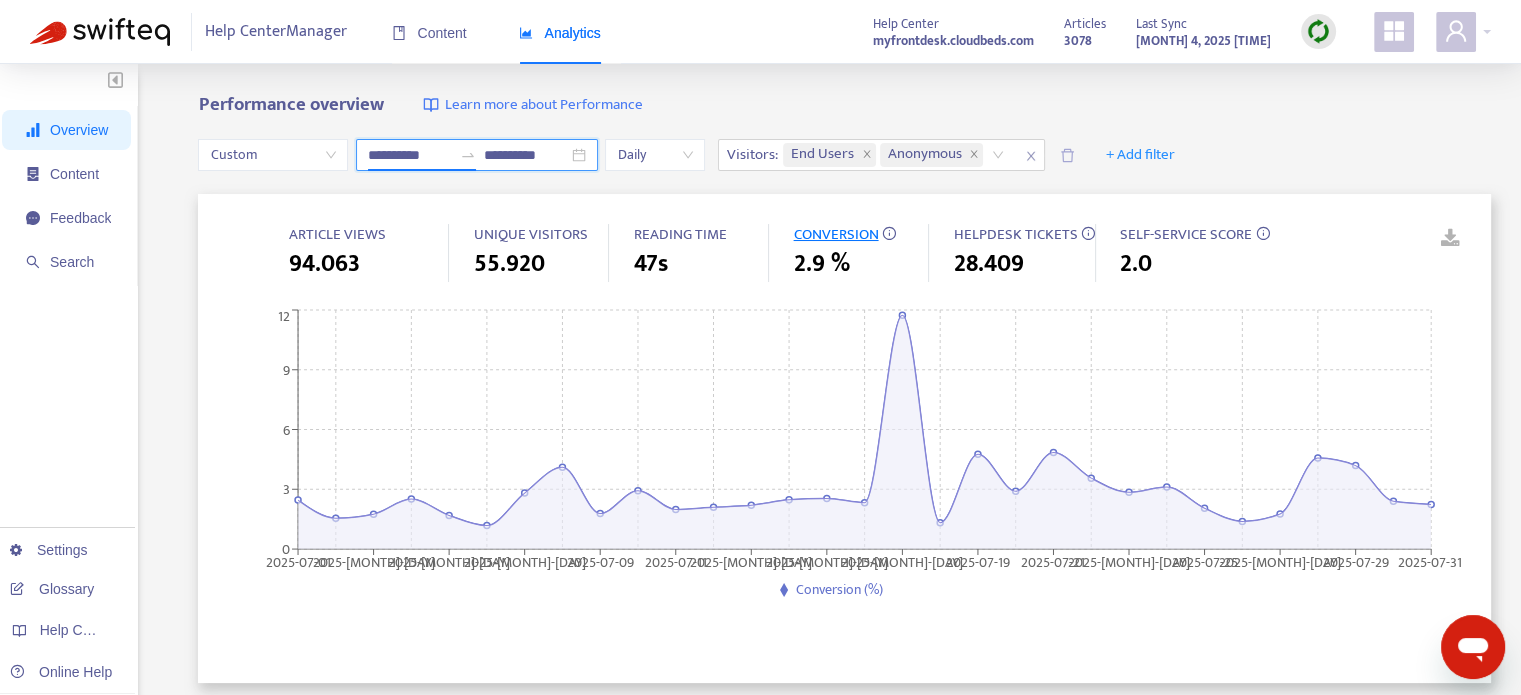 click on "**********" at bounding box center [410, 155] 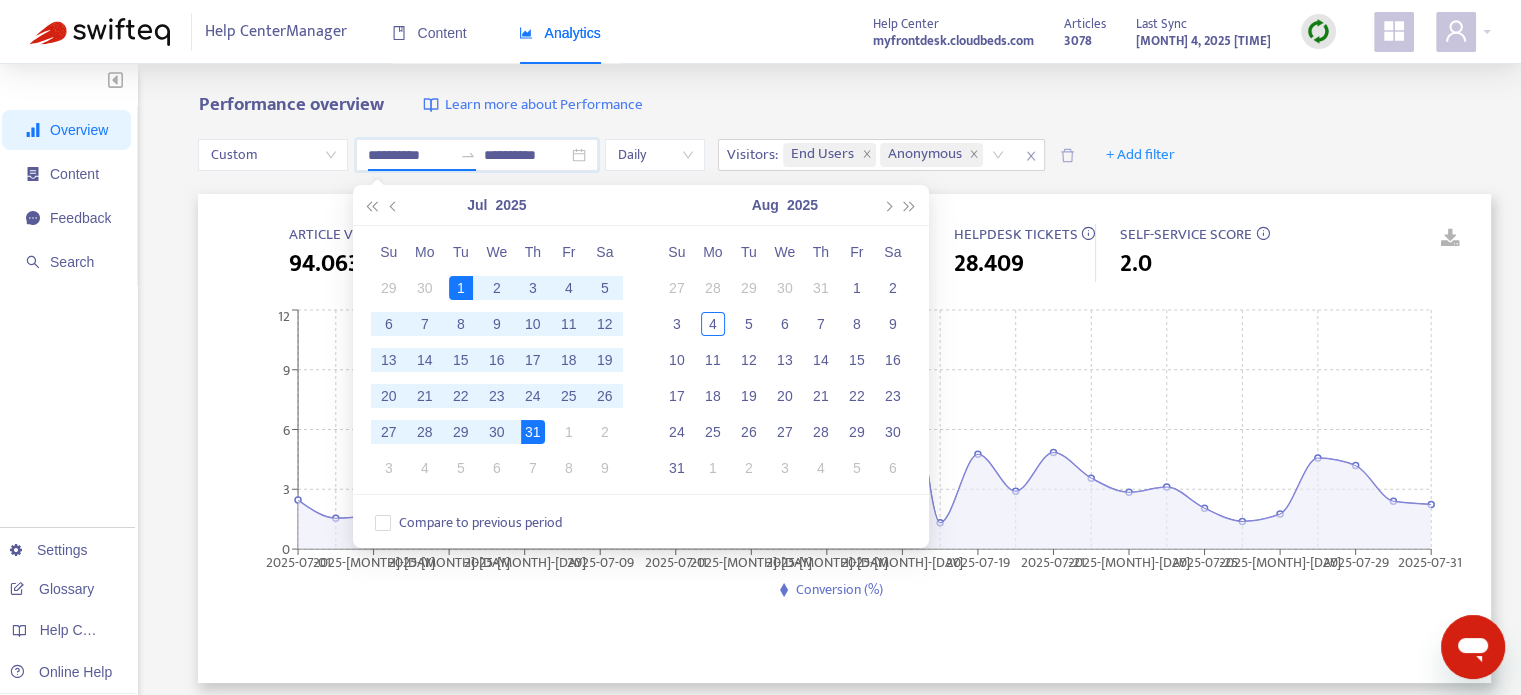 type on "**********" 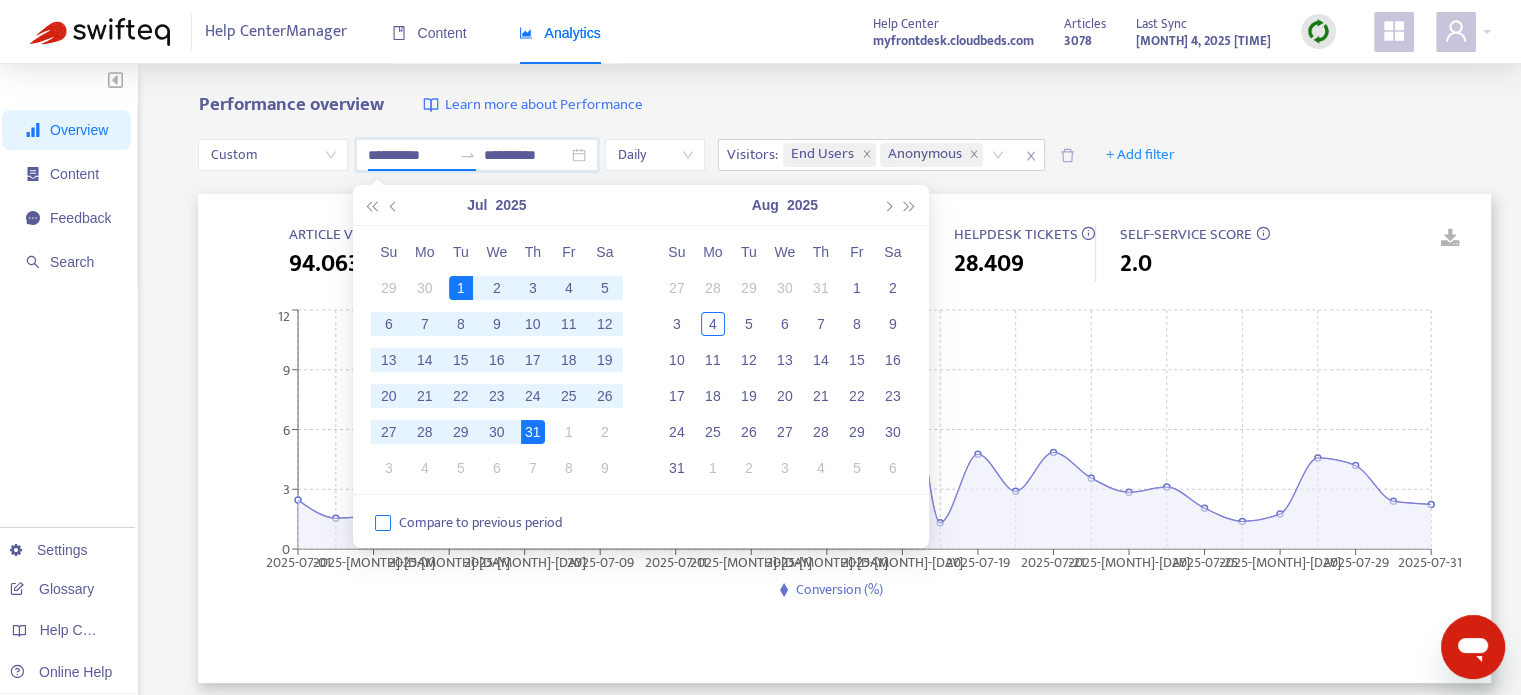 click on "Compare to previous period" at bounding box center (481, 523) 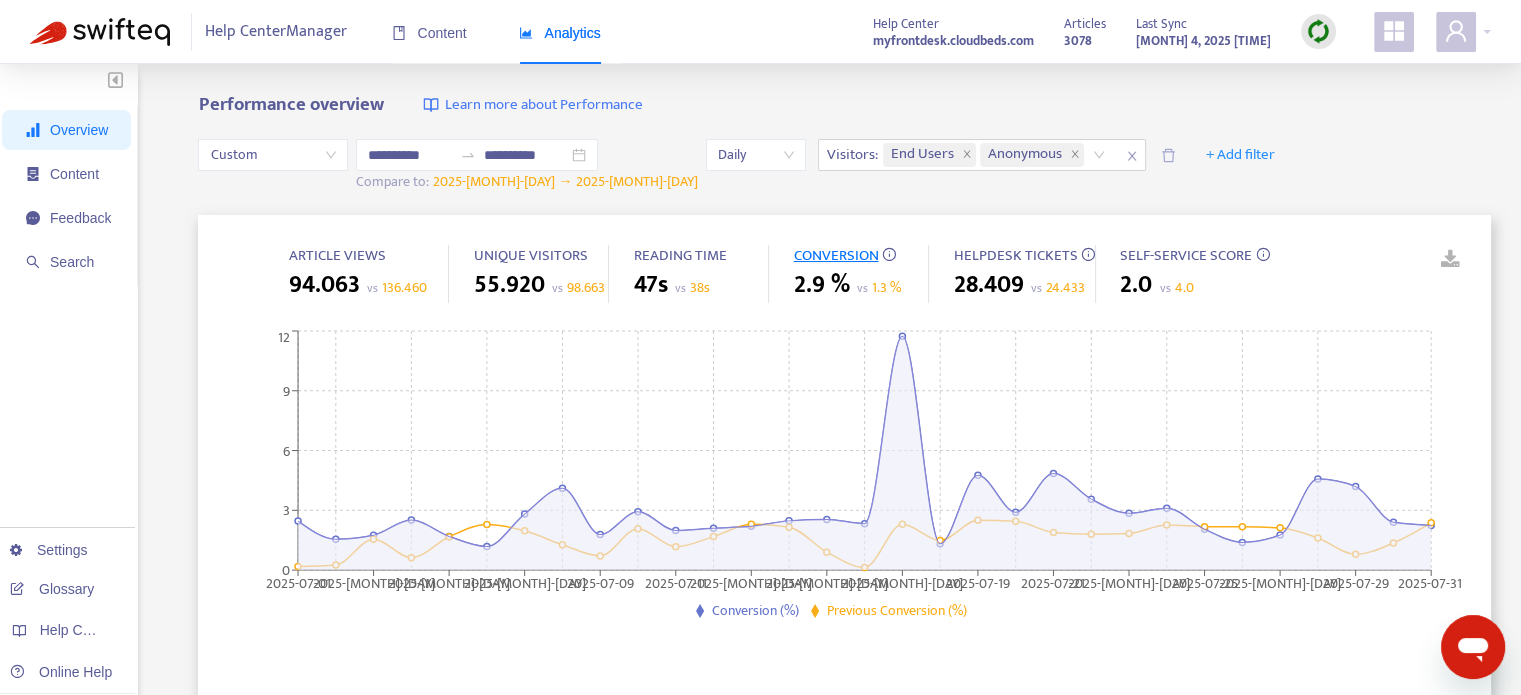 click on "**********" at bounding box center (844, 166) 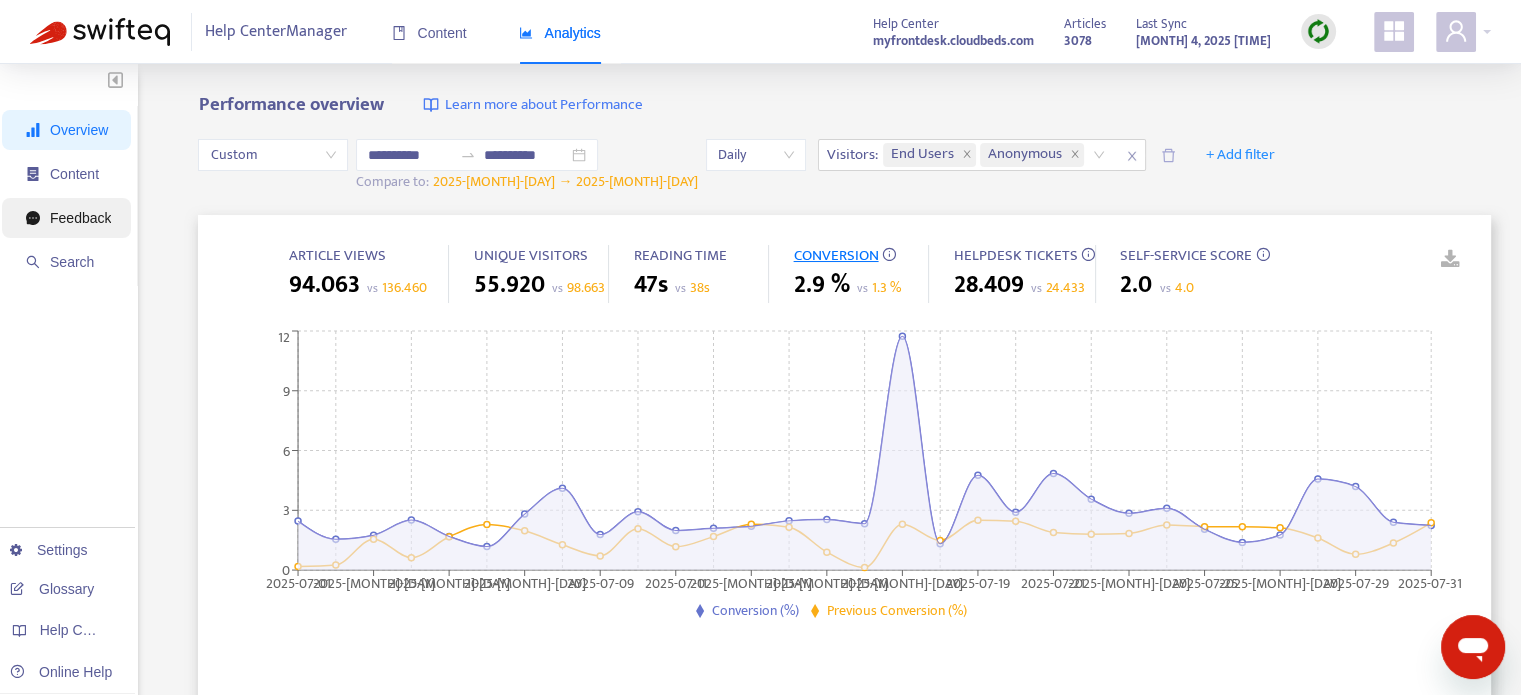 click on "Feedback" at bounding box center (68, 218) 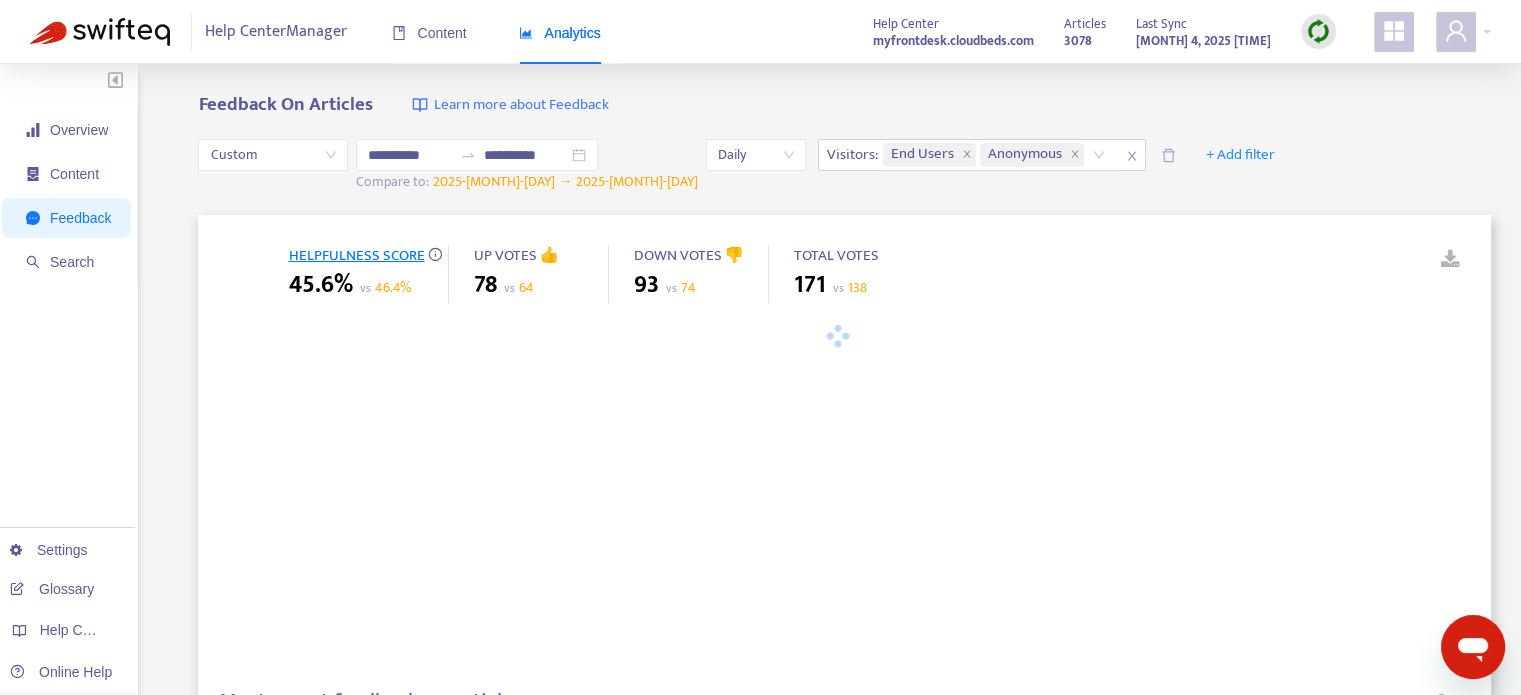 type 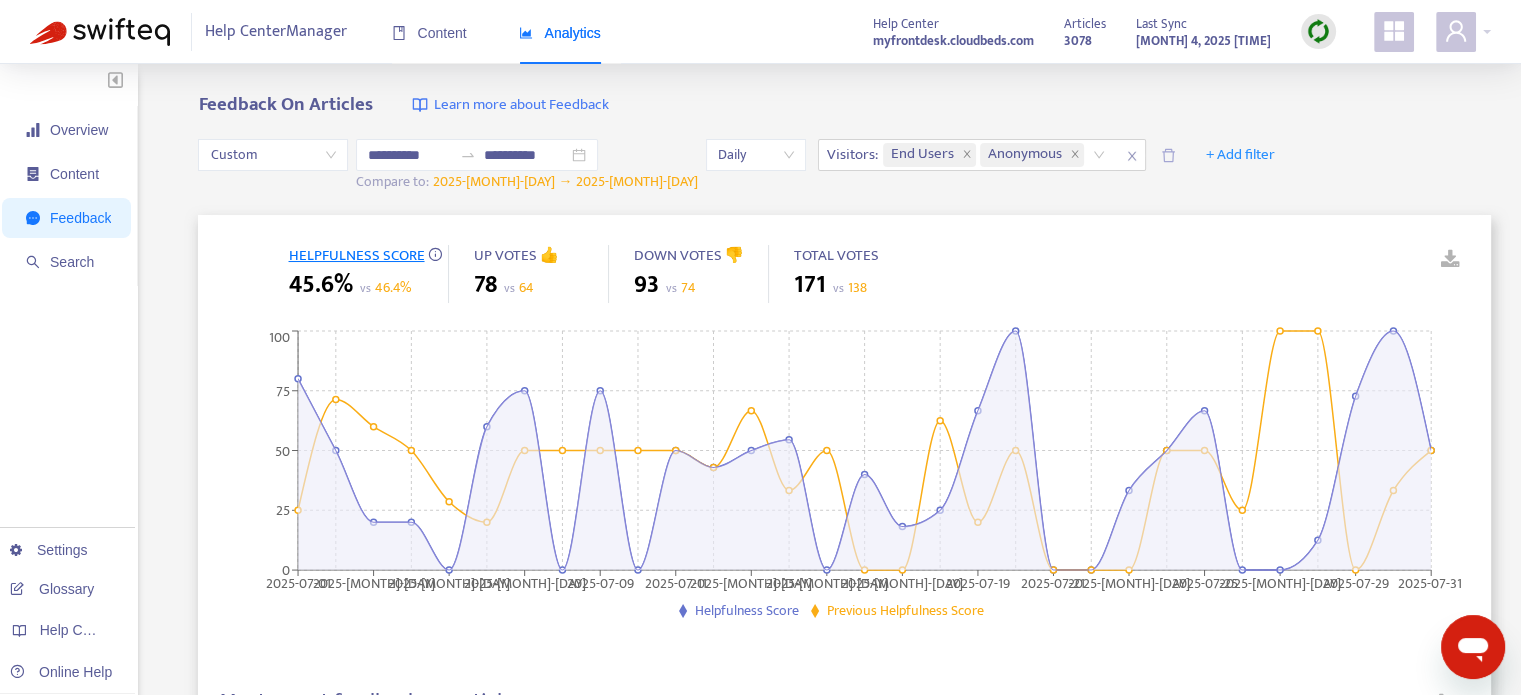 drag, startPoint x: 50, startPoint y: 169, endPoint x: 359, endPoint y: 174, distance: 309.04044 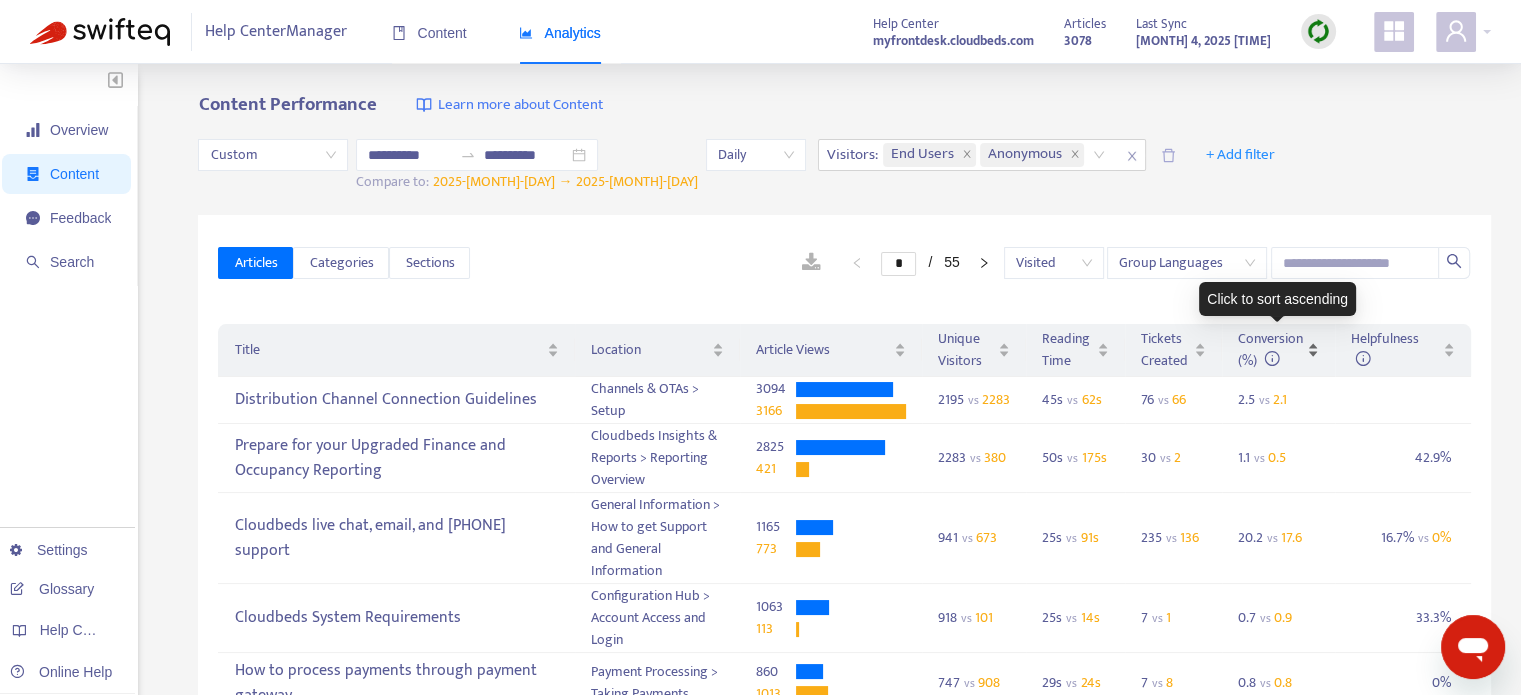 click on "Conversion (%)" at bounding box center (1278, 350) 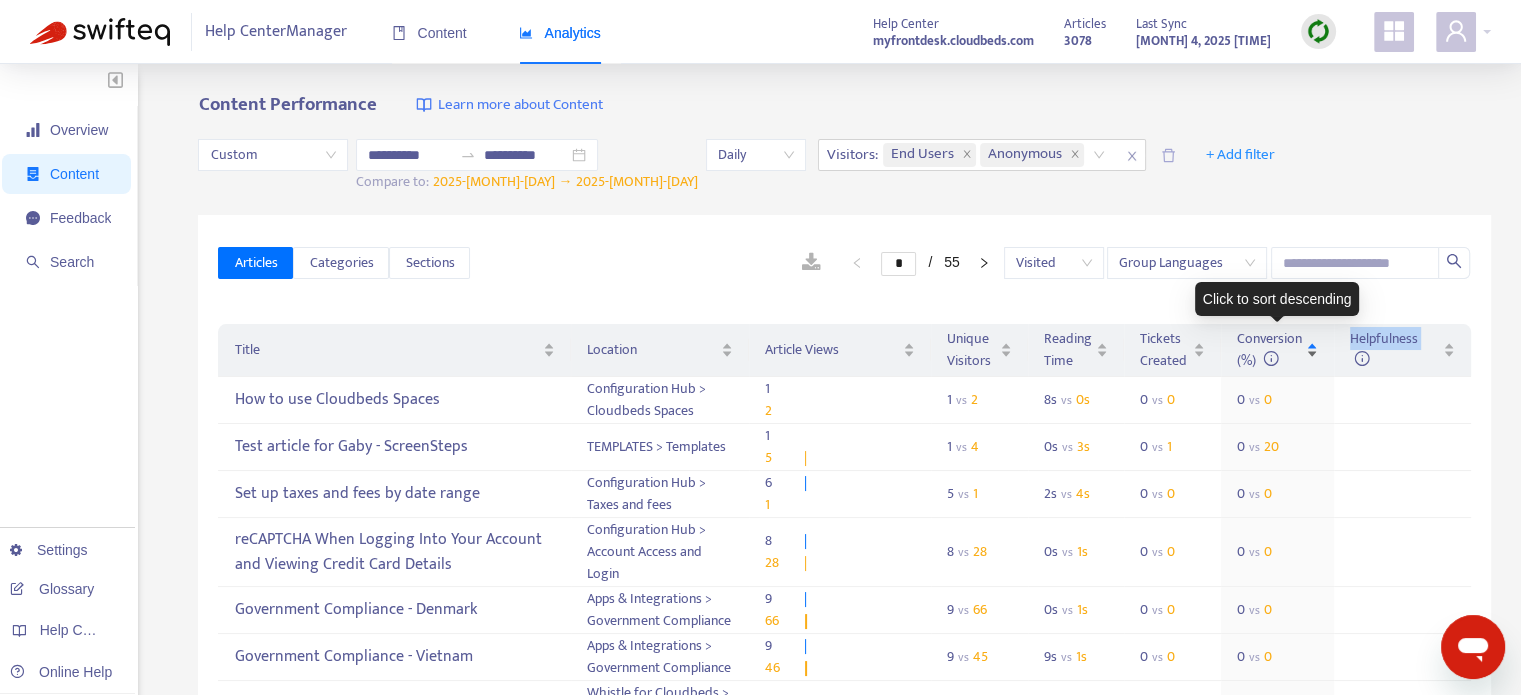 click on "Conversion (%)" at bounding box center [1277, 350] 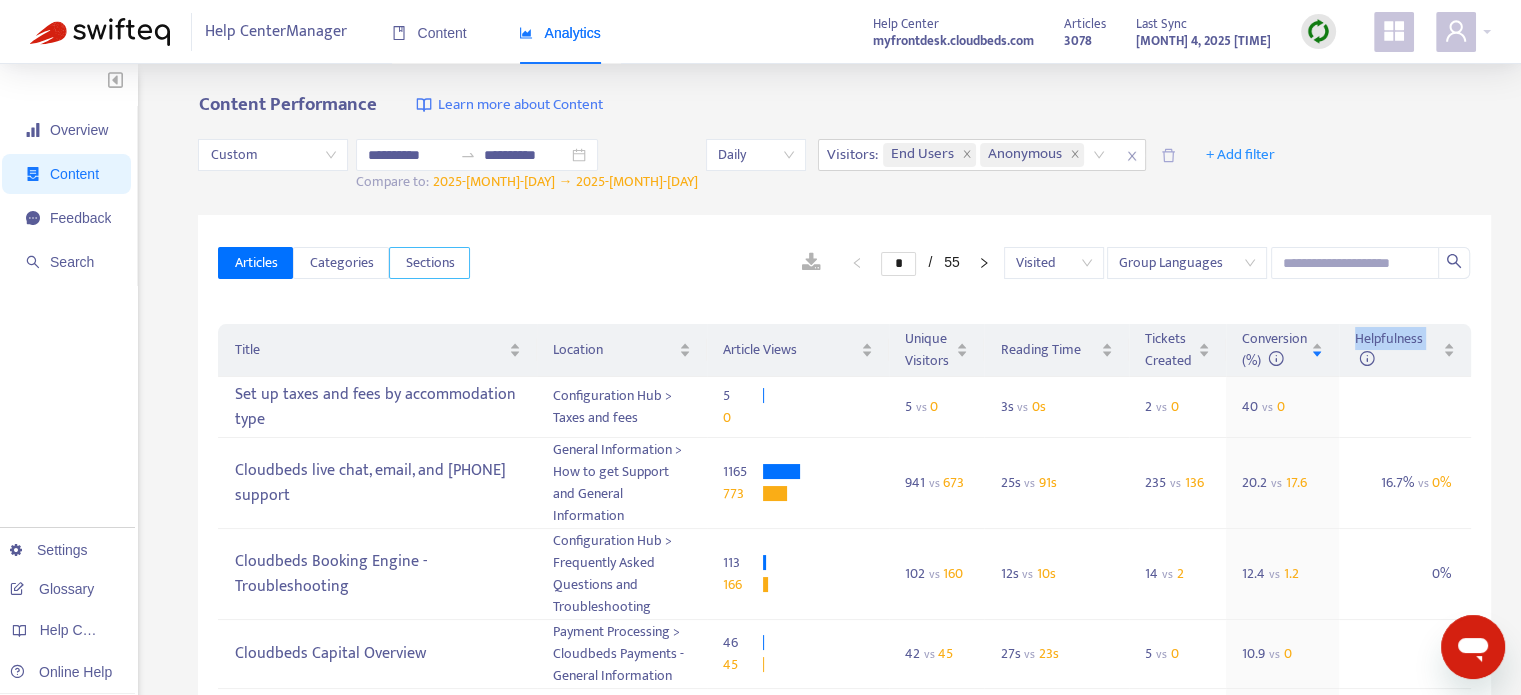 click on "Sections" at bounding box center (429, 263) 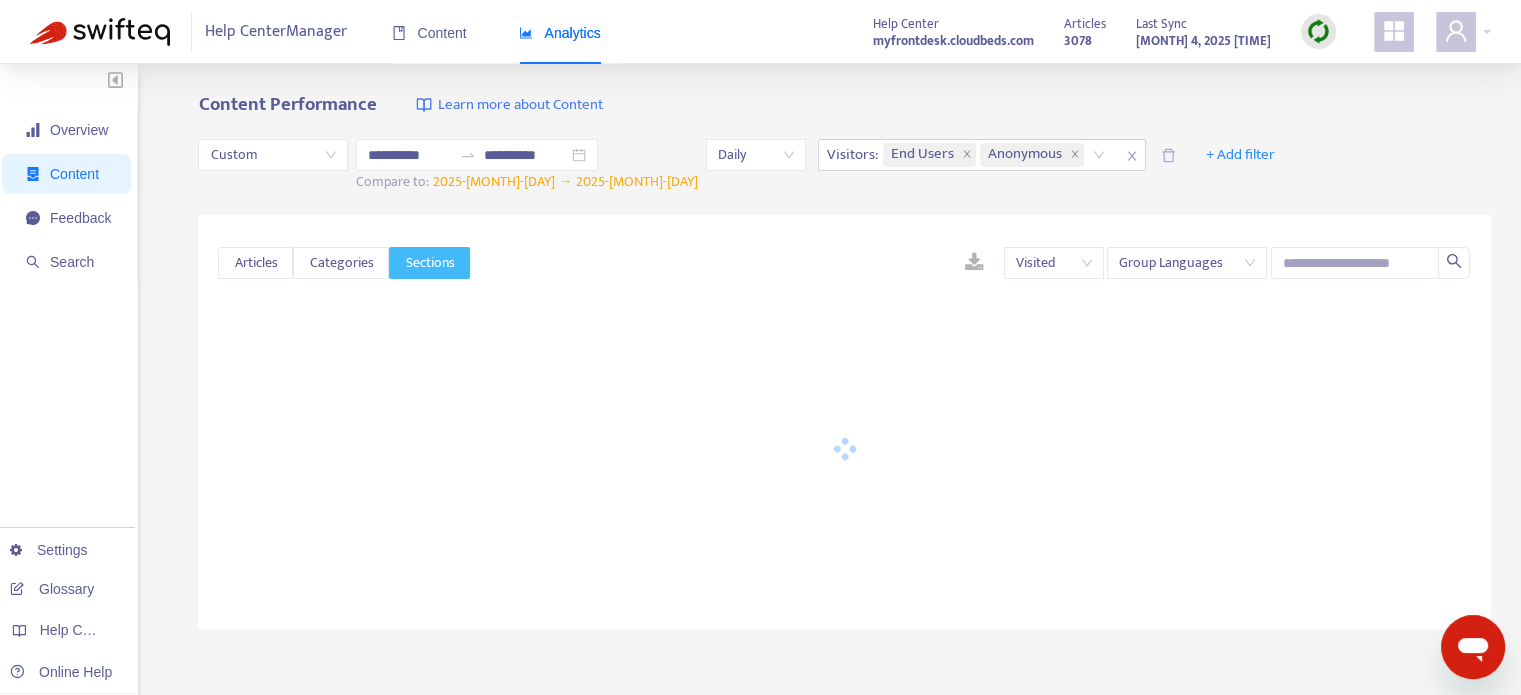 type 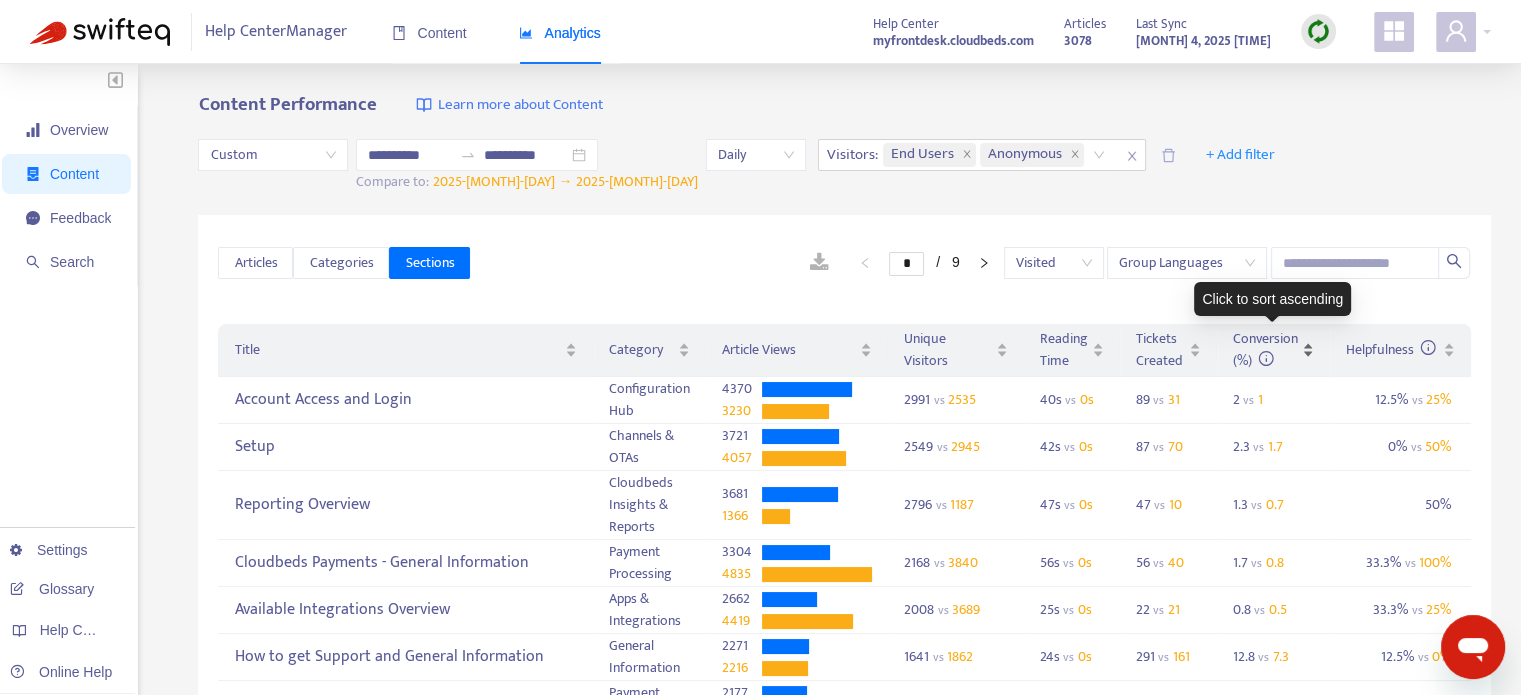 click on "Conversion (%)" at bounding box center (1273, 350) 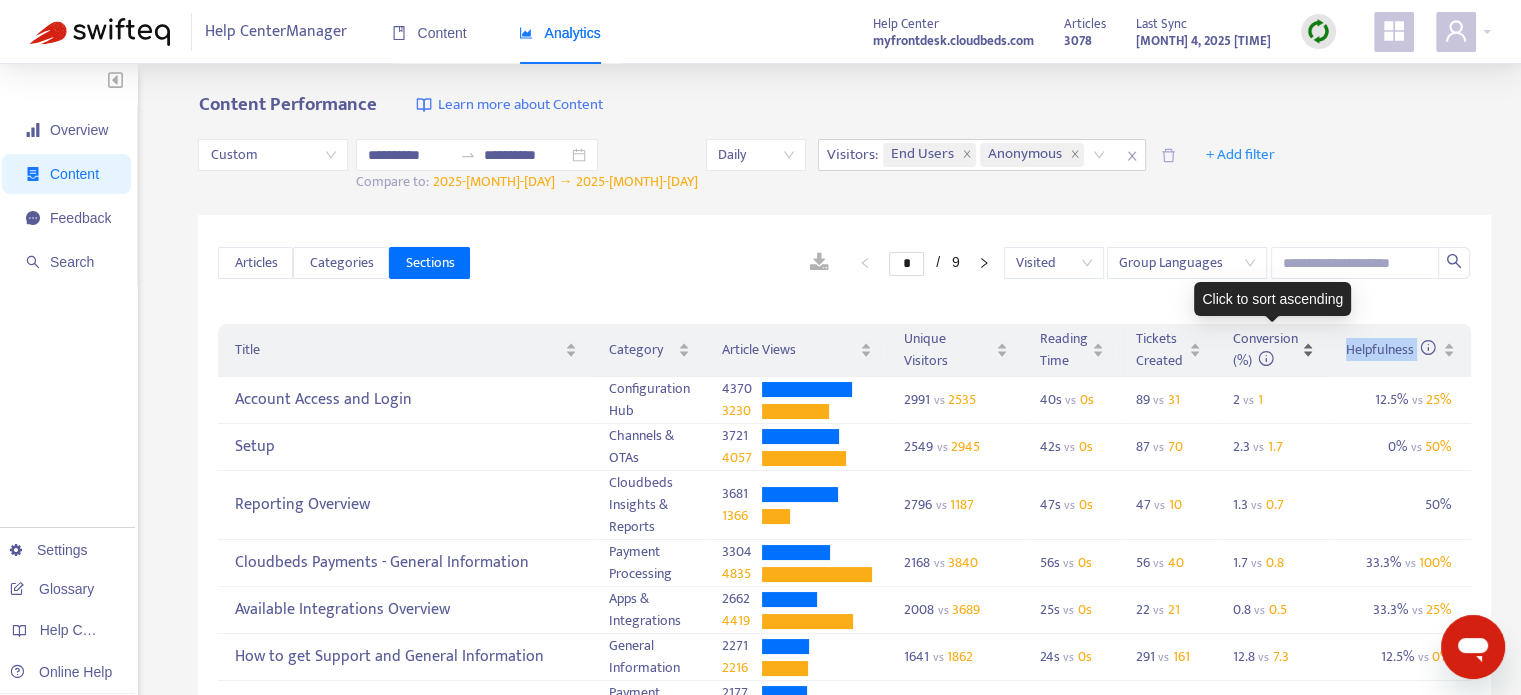 click on "Conversion (%)" at bounding box center [1273, 350] 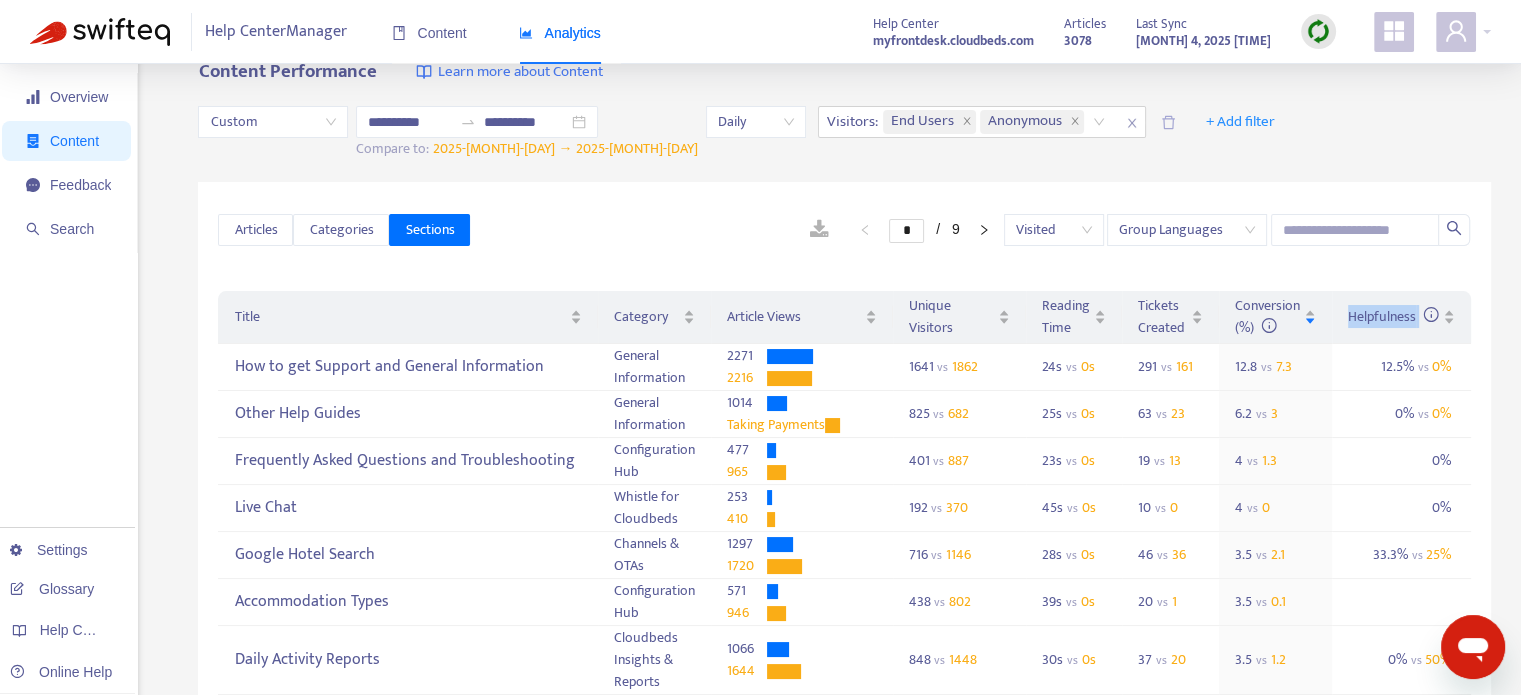 scroll, scrollTop: 0, scrollLeft: 0, axis: both 